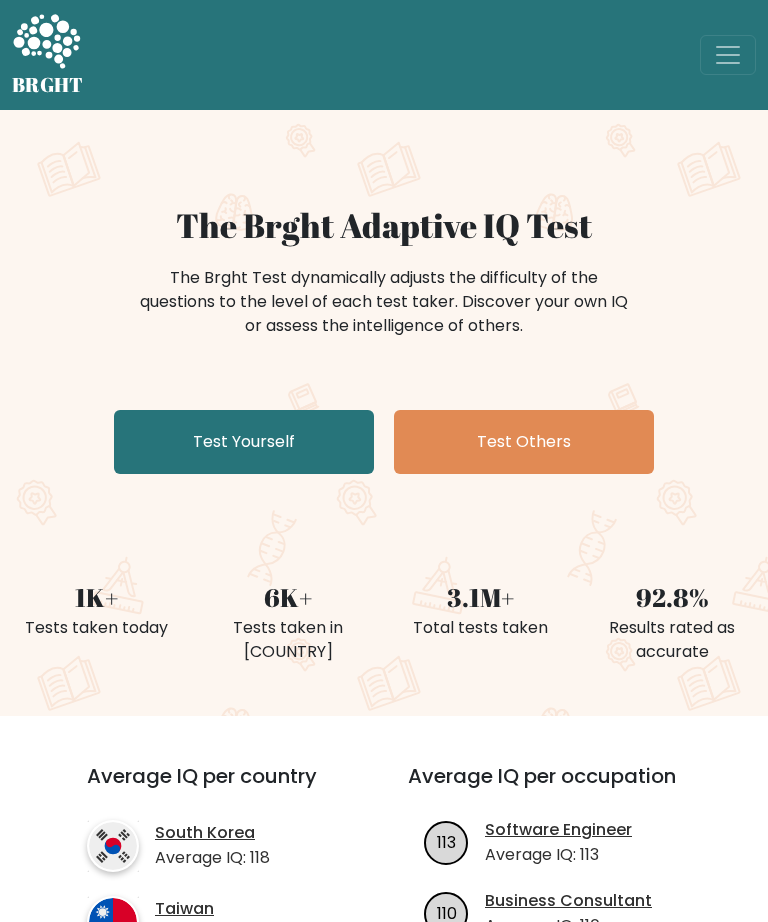 scroll, scrollTop: 0, scrollLeft: 0, axis: both 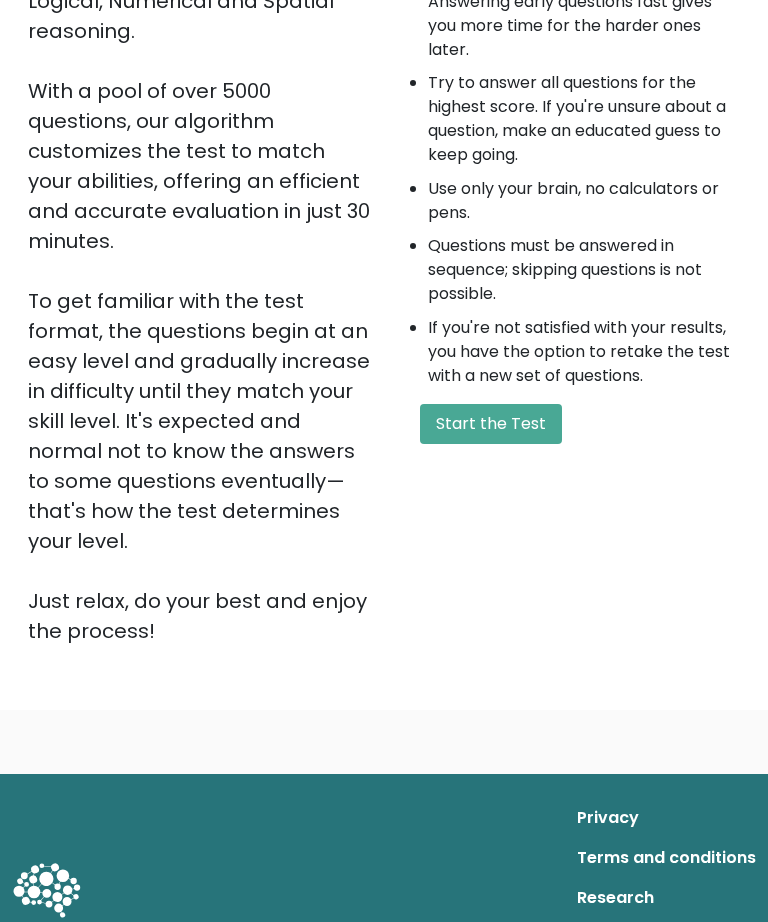 click on "Start the Test" at bounding box center (491, 424) 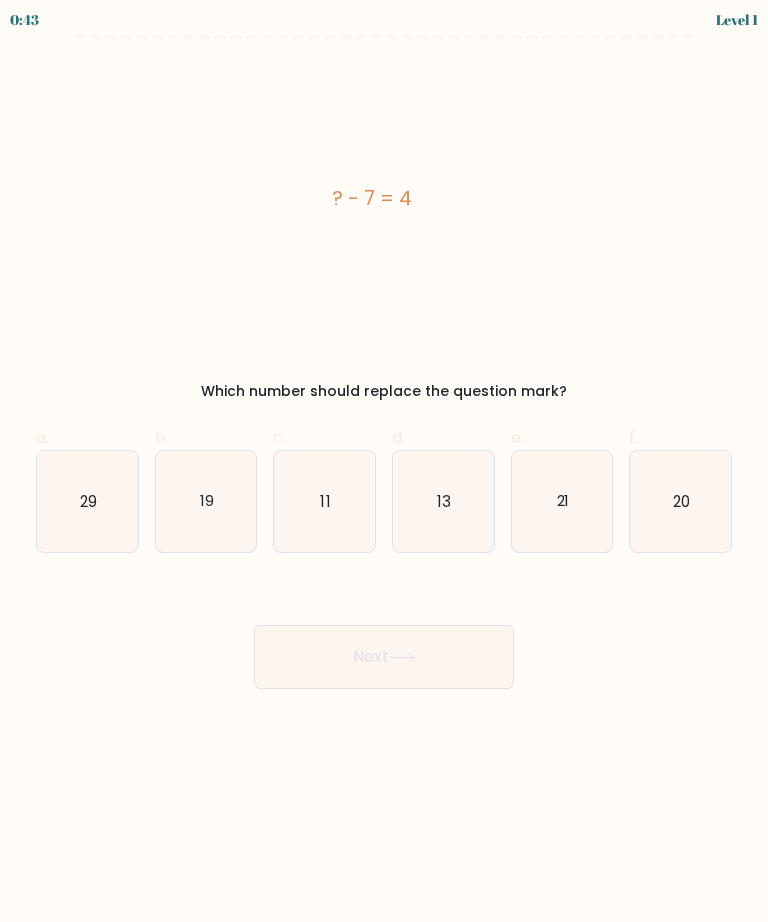 scroll, scrollTop: 0, scrollLeft: 0, axis: both 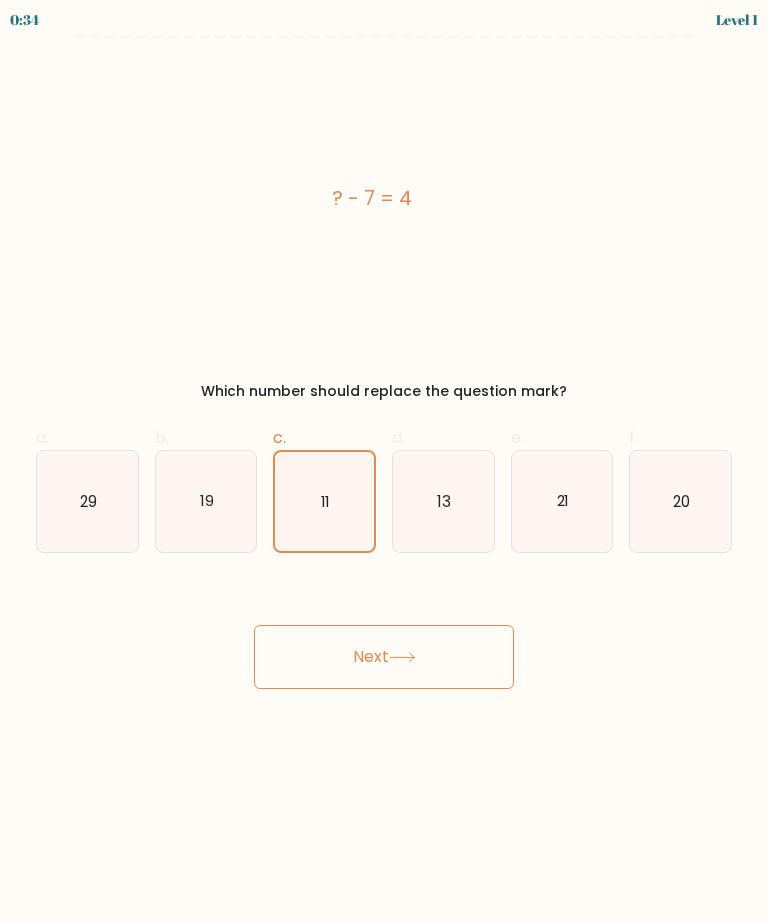 click on "Next" at bounding box center [384, 657] 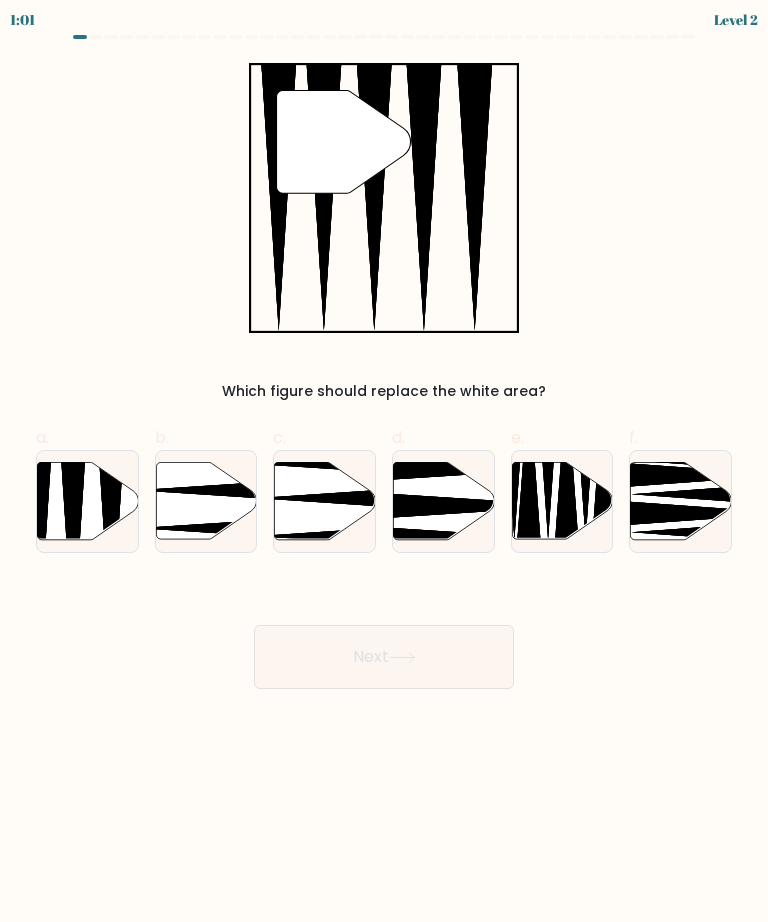 click on "a." at bounding box center (384, 467) 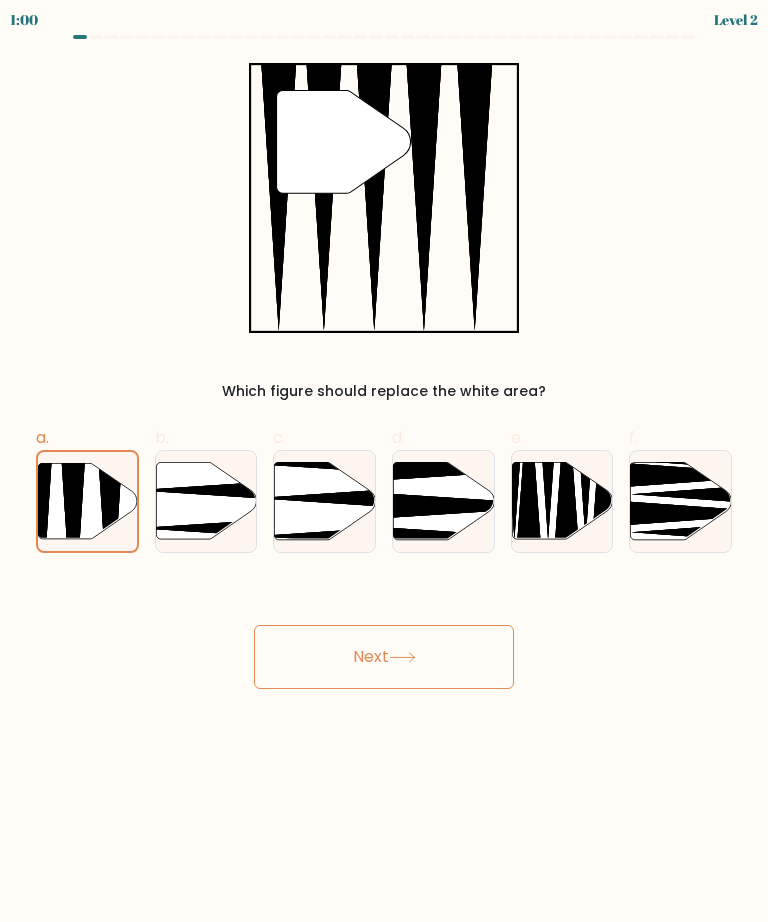 click on "Next" at bounding box center [384, 657] 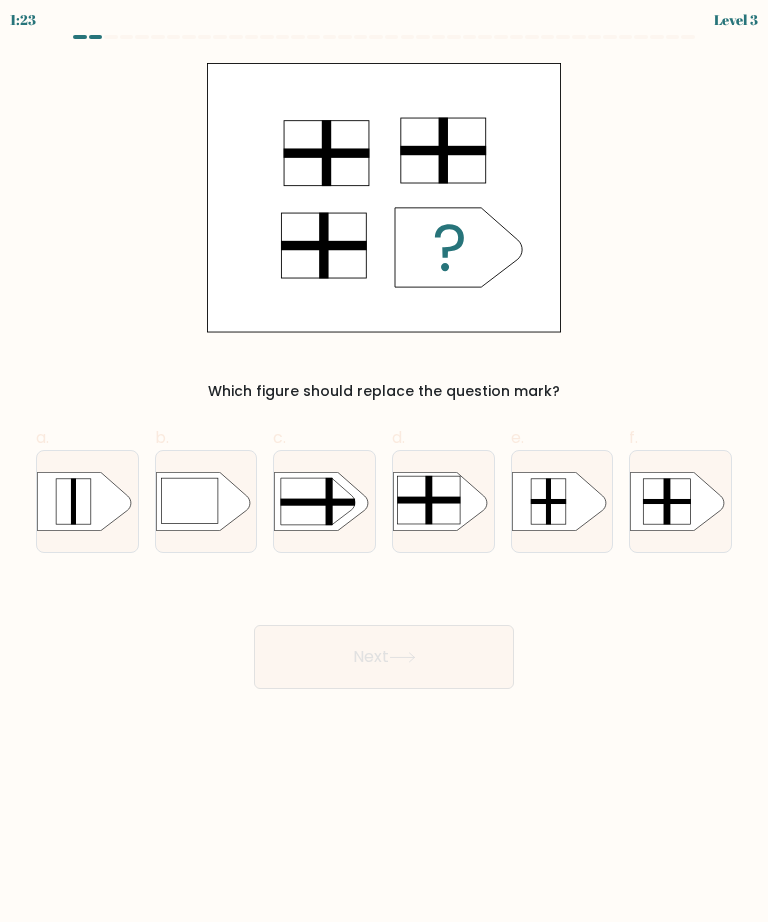 click at bounding box center [429, 500] 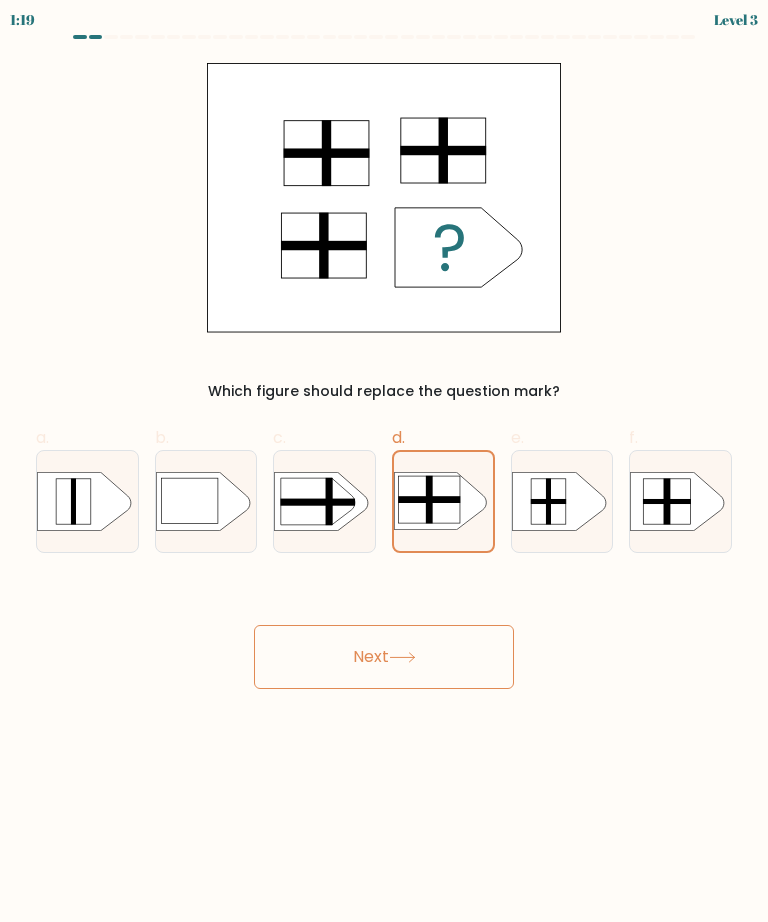 click at bounding box center (402, 657) 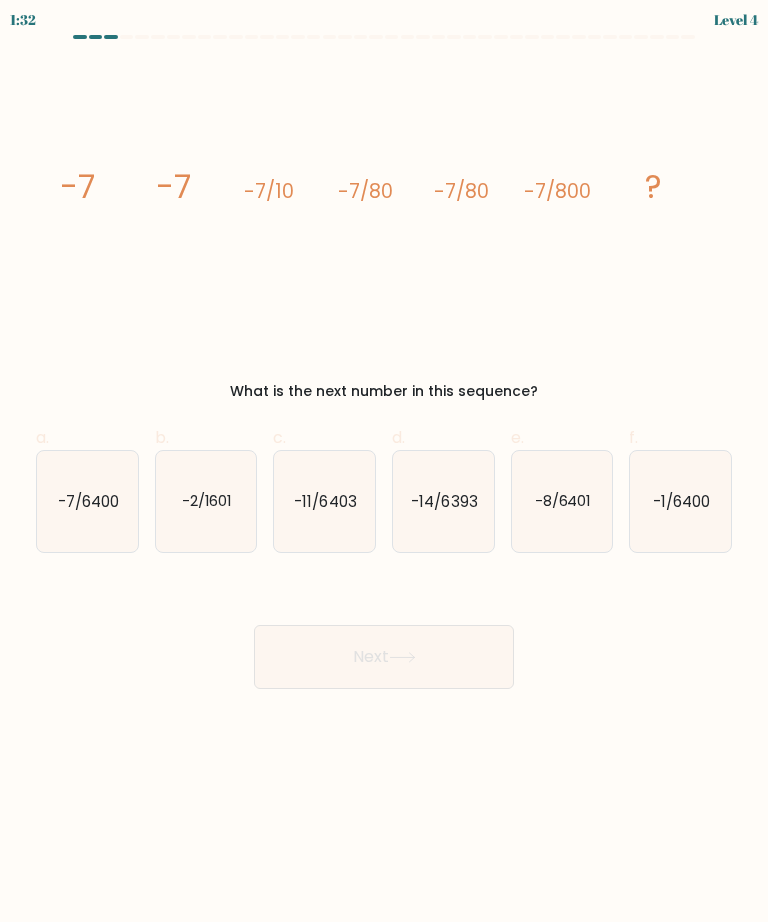 click on "-1/6400" at bounding box center (680, 501) 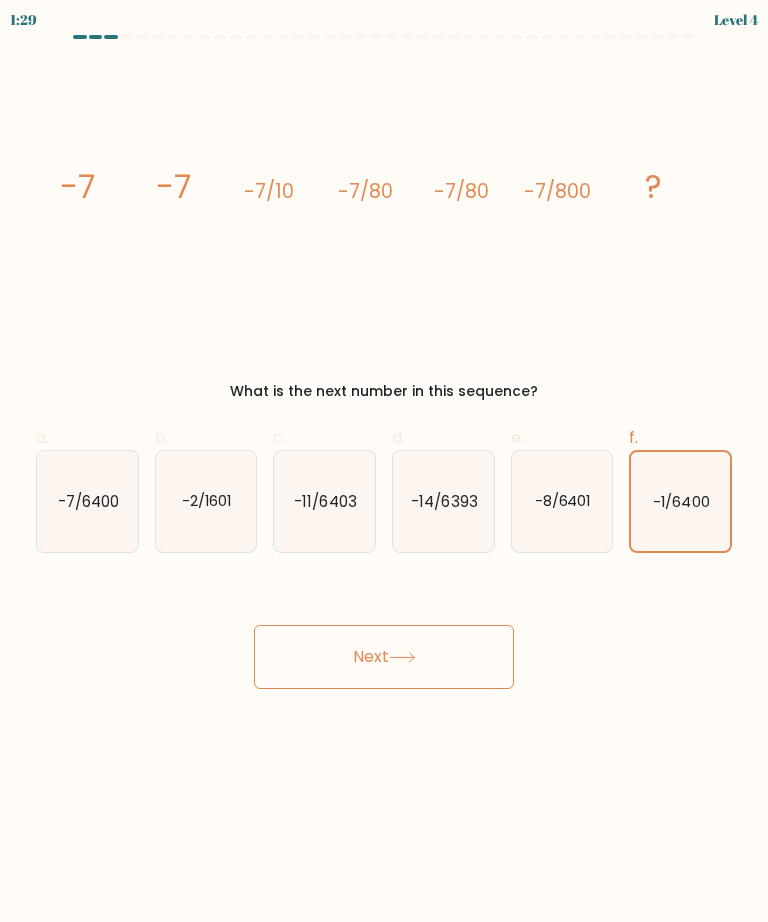 click on "-7/6400" at bounding box center (88, 500) 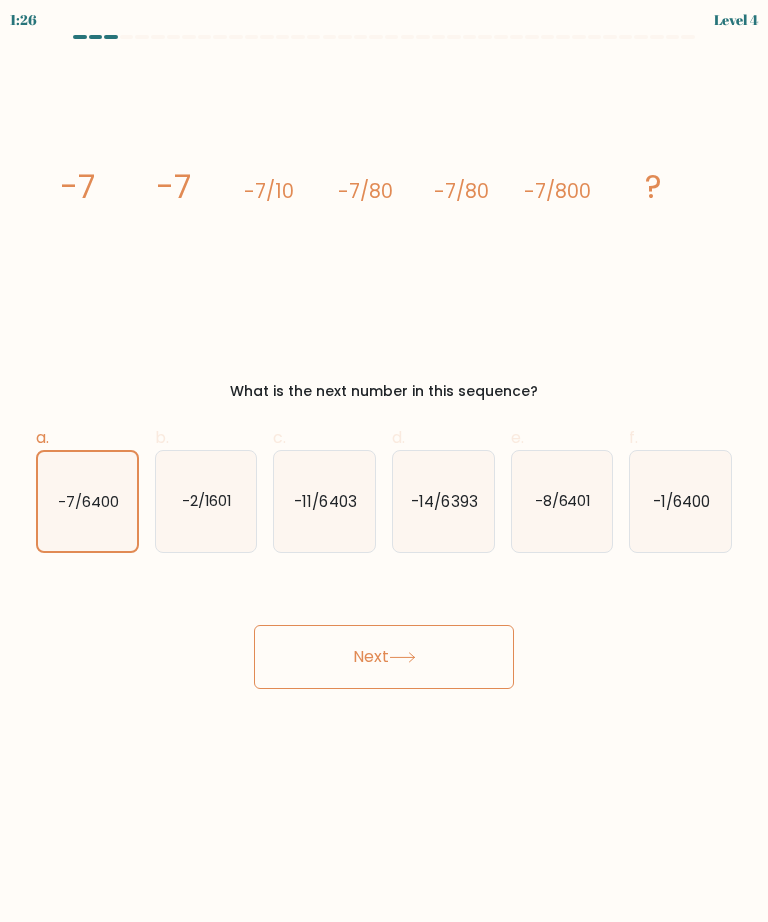 click on "Next" at bounding box center [384, 657] 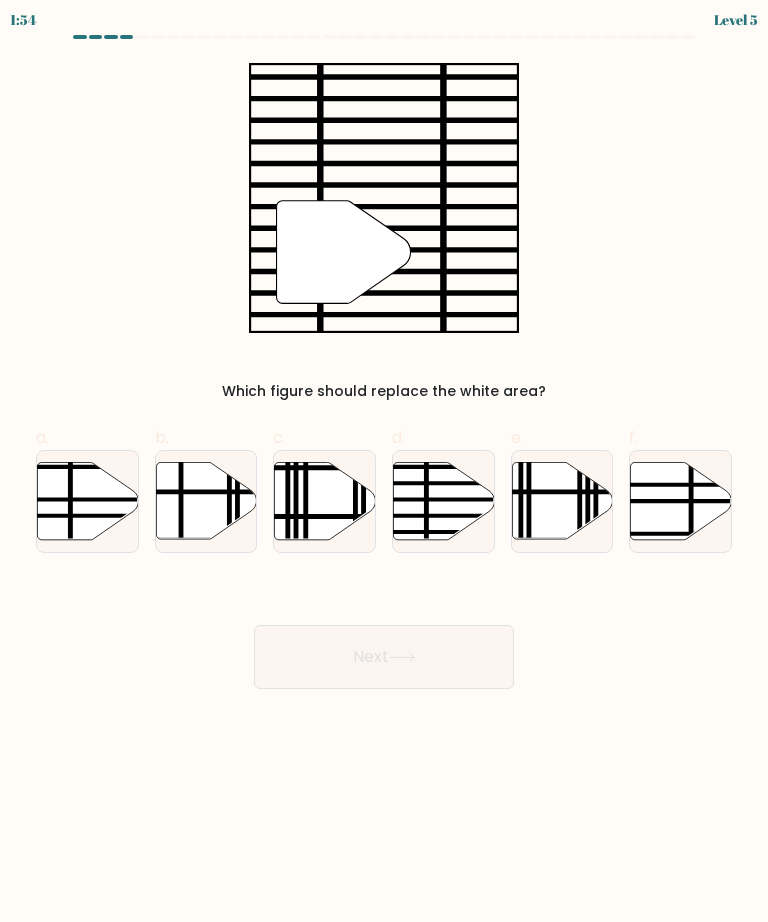 click at bounding box center (443, 501) 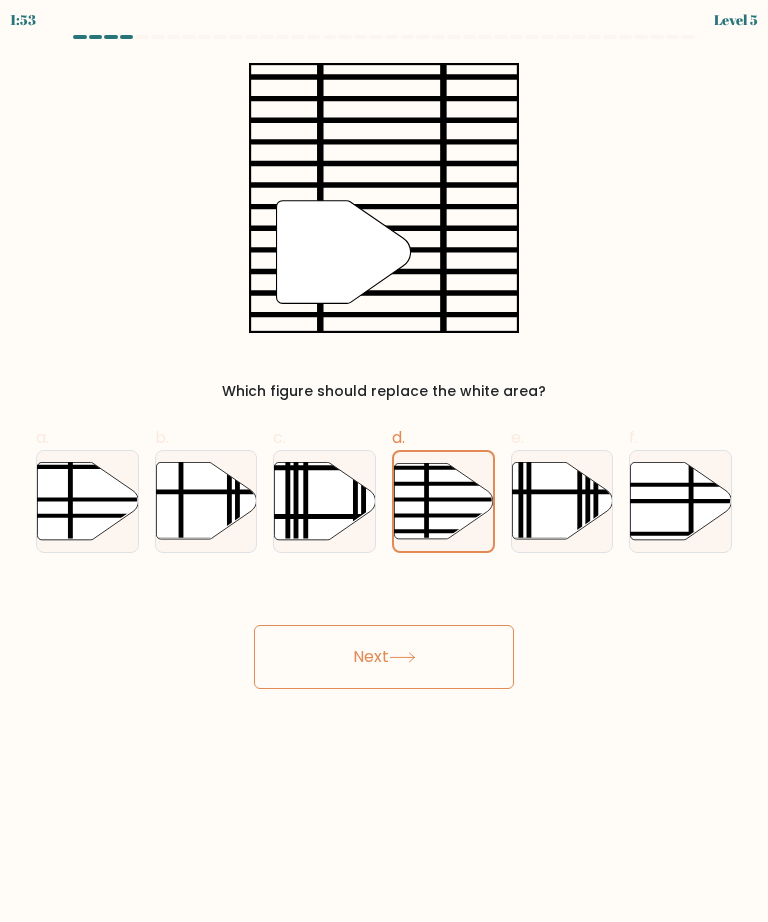 click on "Next" at bounding box center [384, 657] 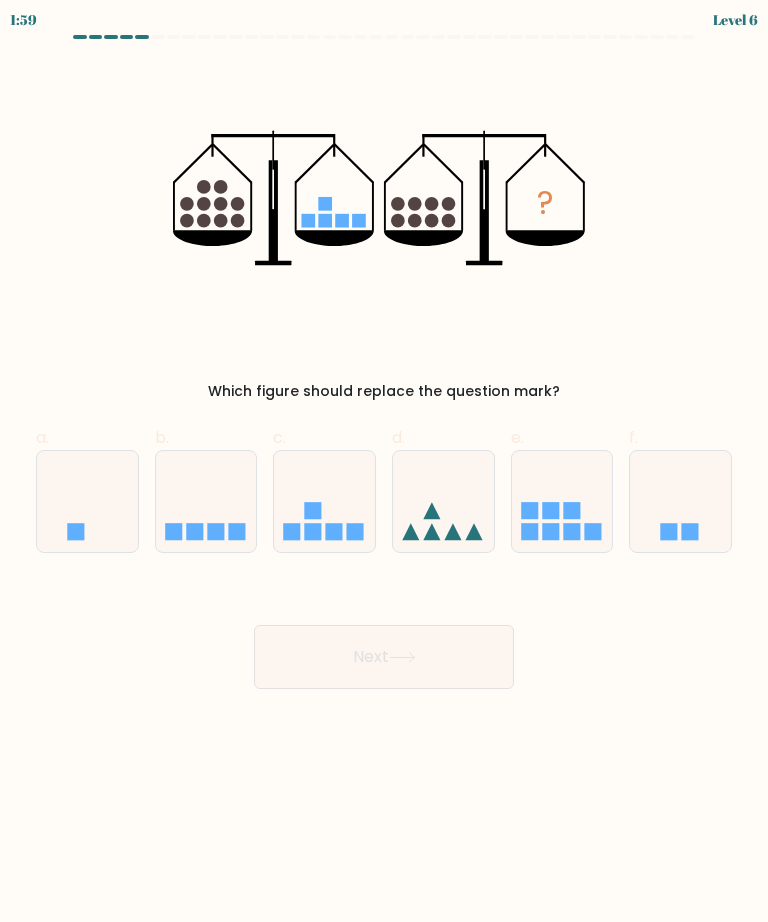 click at bounding box center [206, 501] 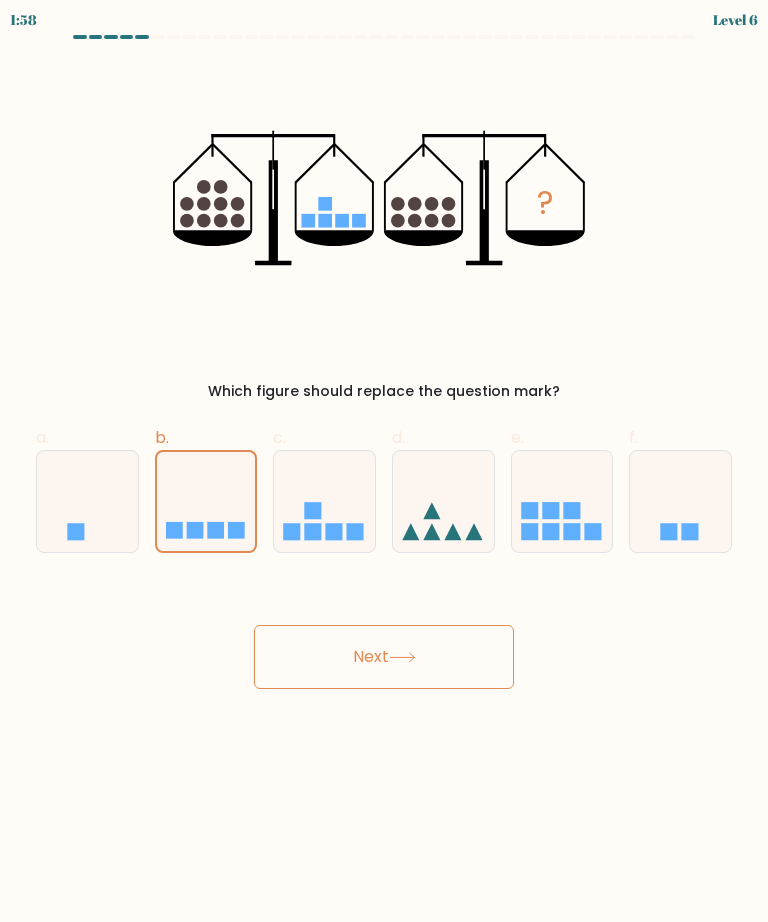 click on "Next" at bounding box center (384, 657) 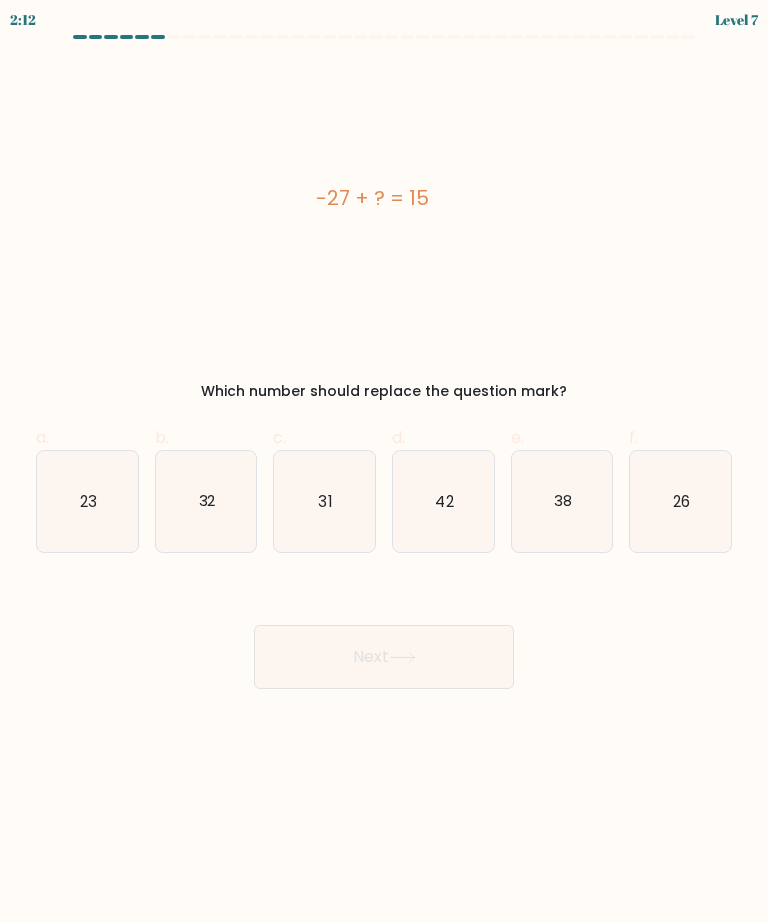 click on "42" at bounding box center (444, 500) 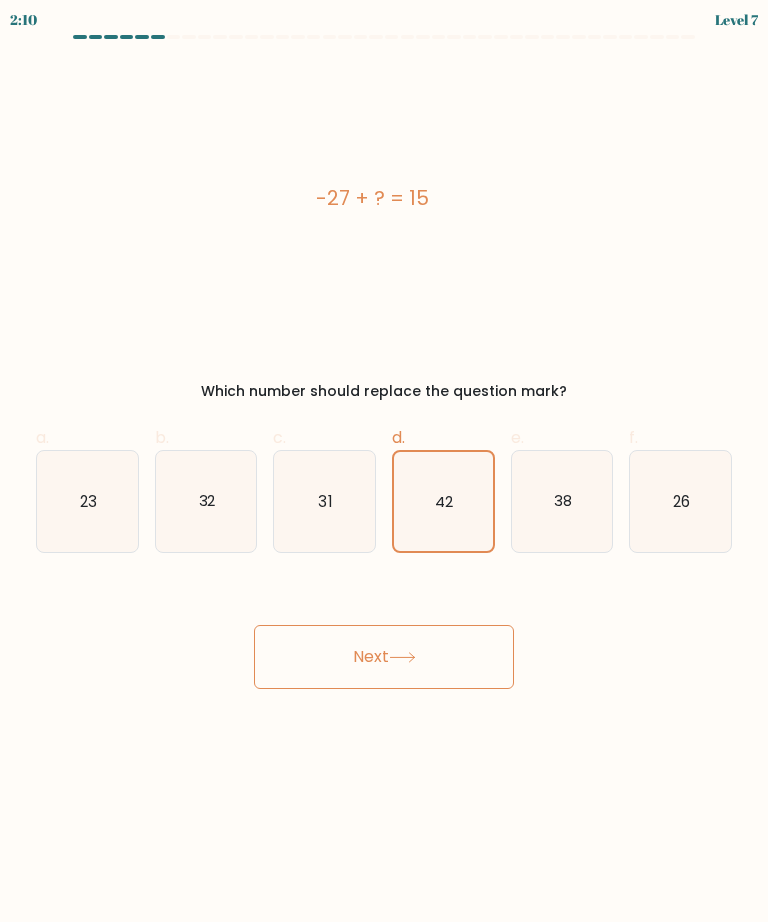 click on "Next" at bounding box center [384, 657] 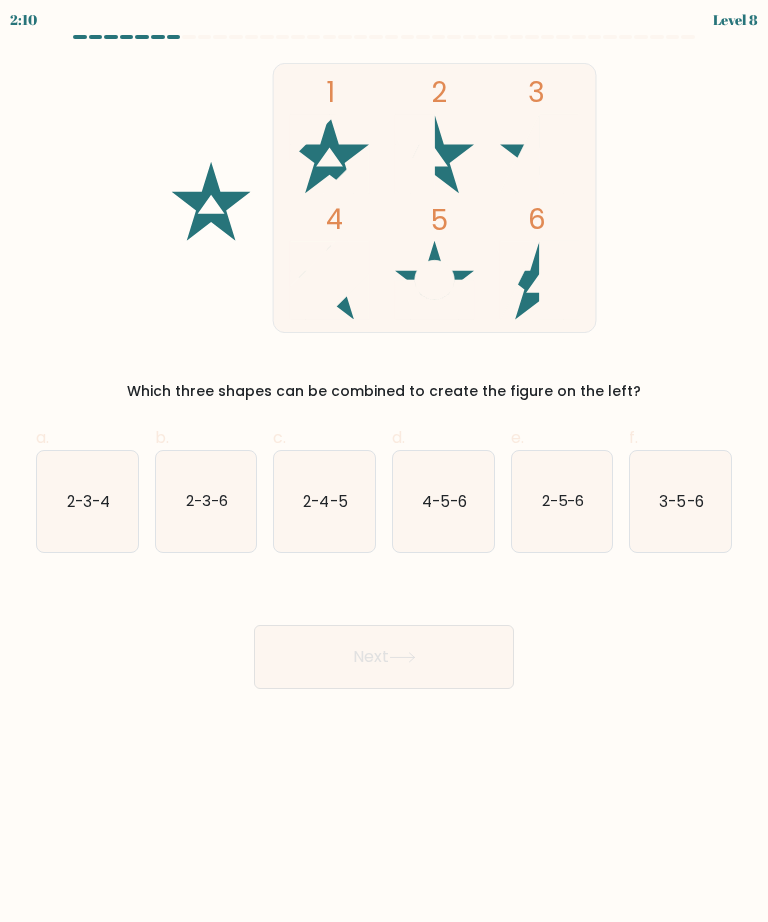 click at bounding box center (402, 657) 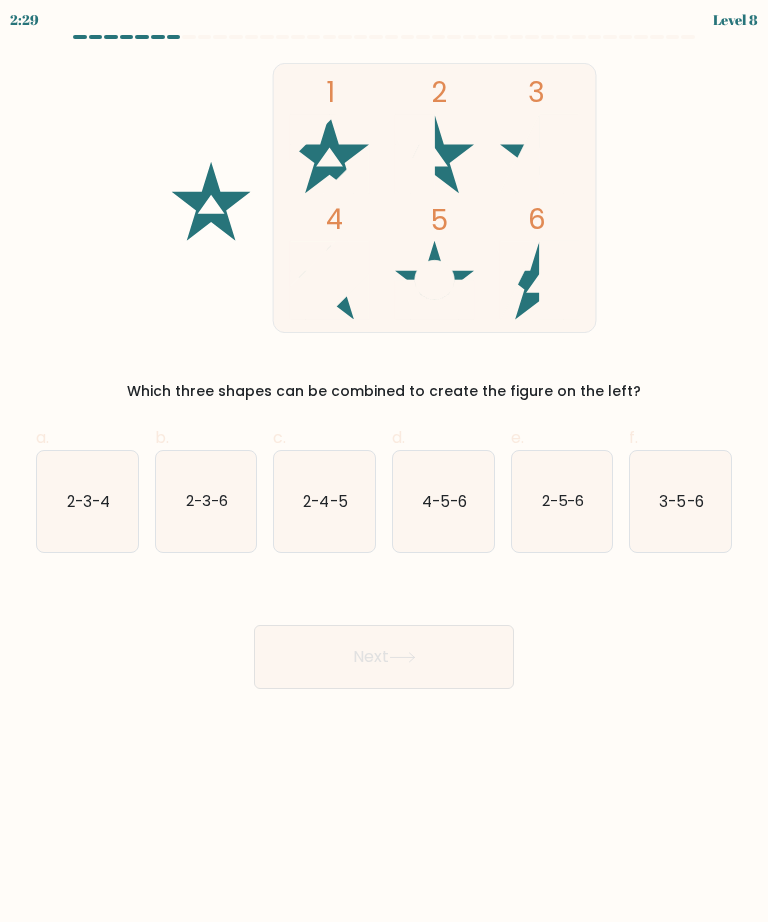 click on "1
2
3
4
5
6
Which three shapes can be combined to create the figure on the left?" at bounding box center (384, 232) 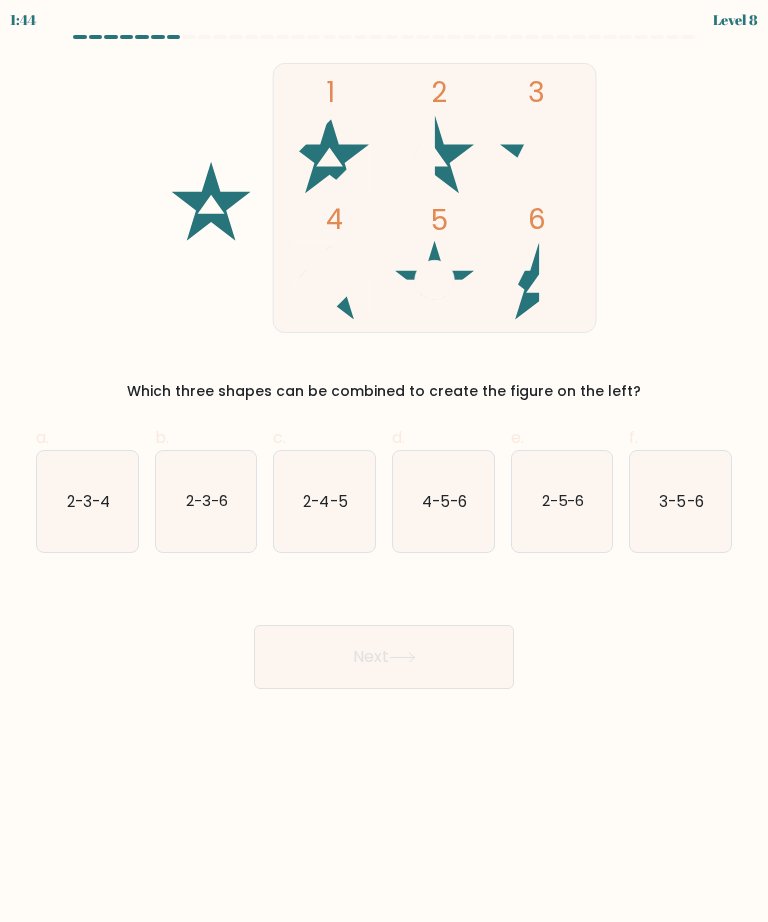 click on "2-3-4" at bounding box center (88, 500) 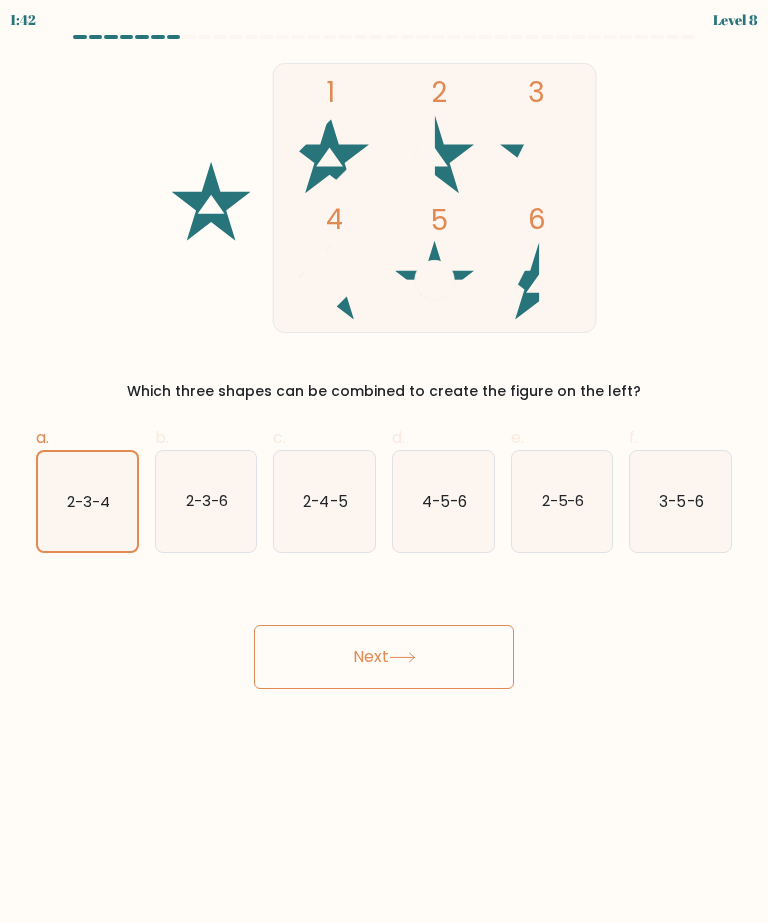 click on "Next" at bounding box center [384, 657] 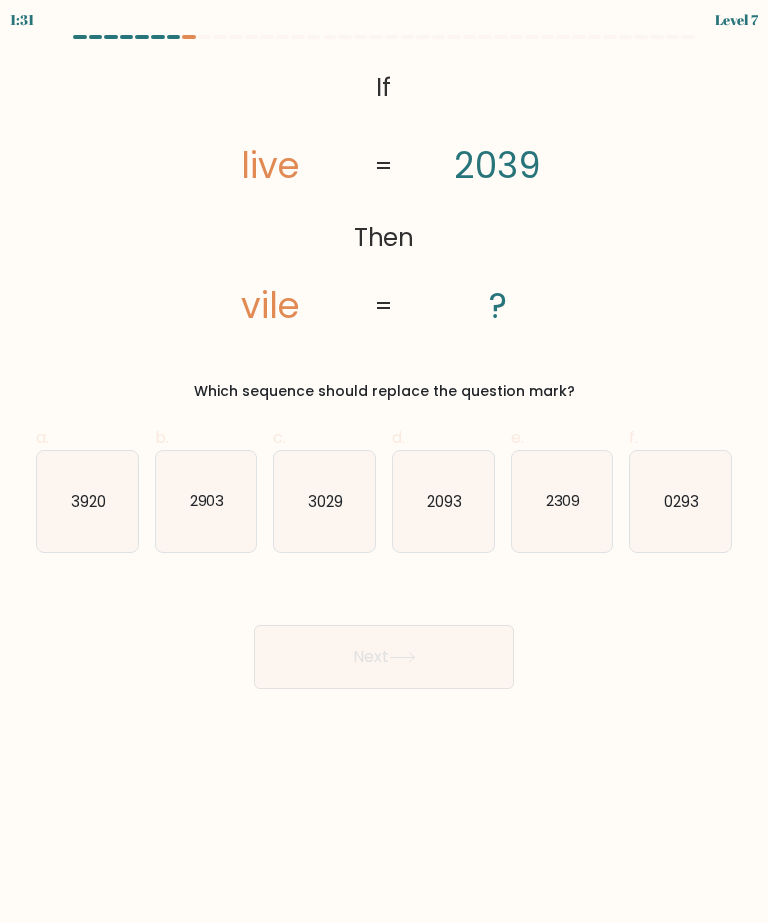 click on "3029" at bounding box center (324, 501) 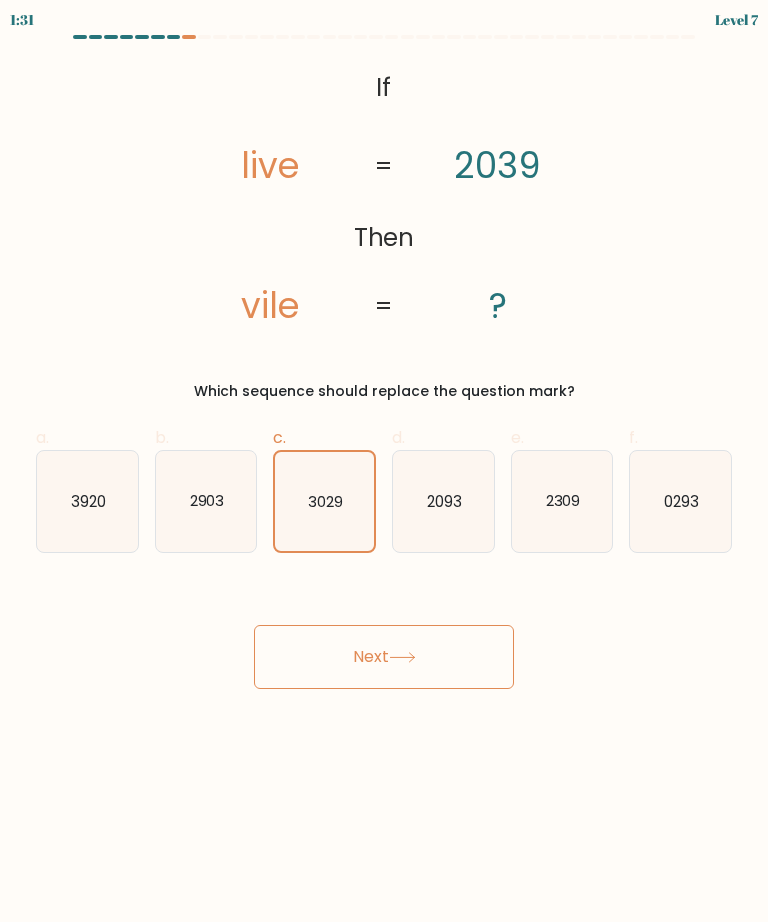 click on "Next" at bounding box center [384, 657] 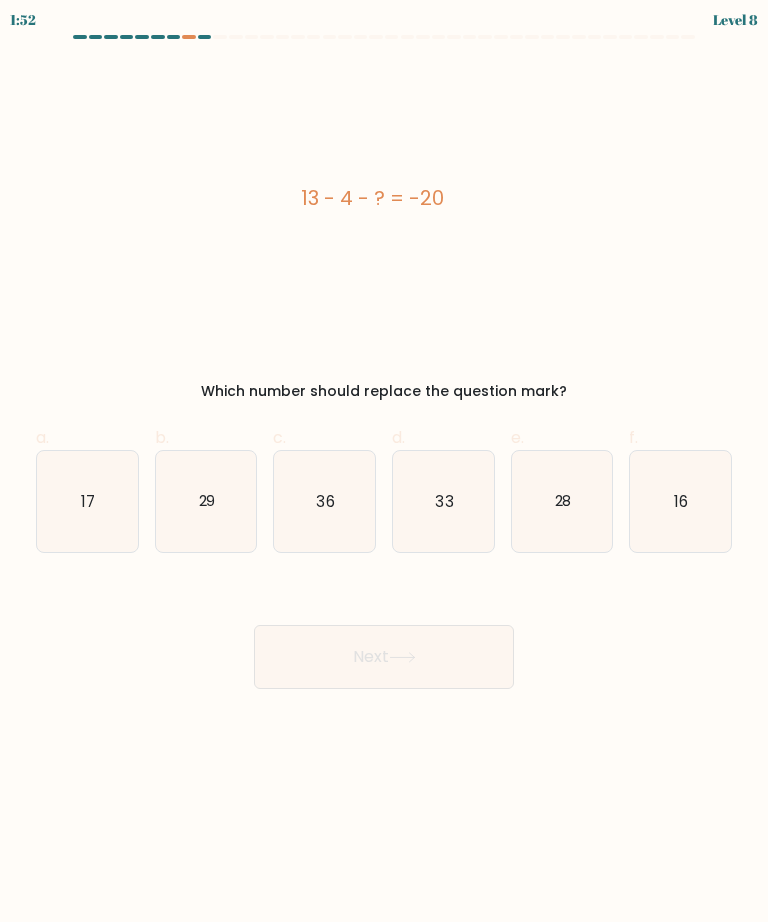 click on "29" at bounding box center (206, 501) 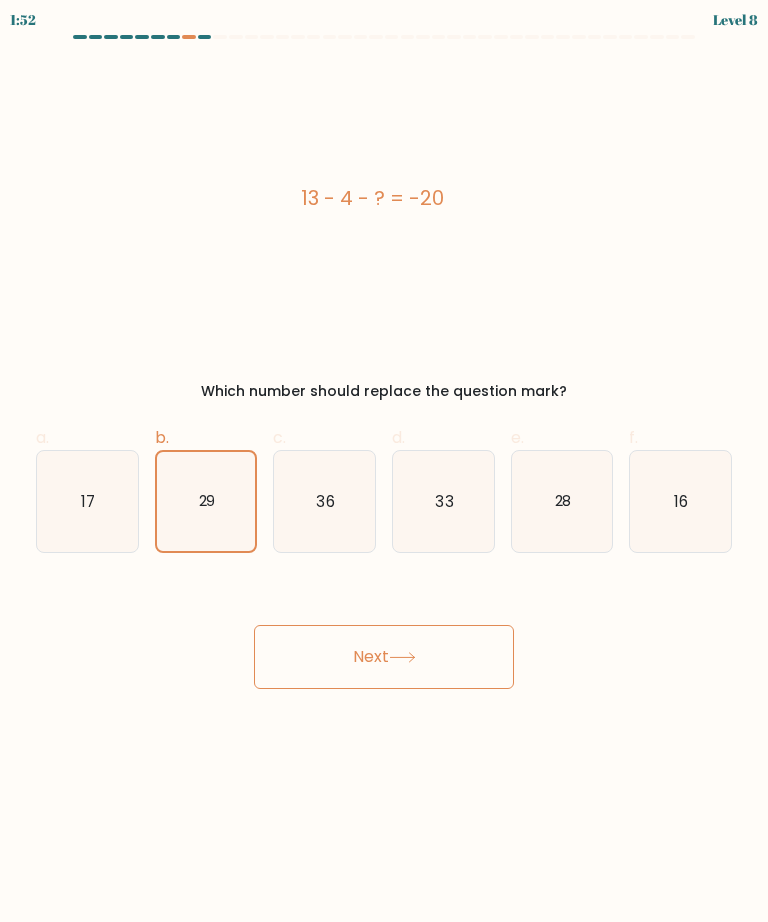 click on "Next" at bounding box center [384, 657] 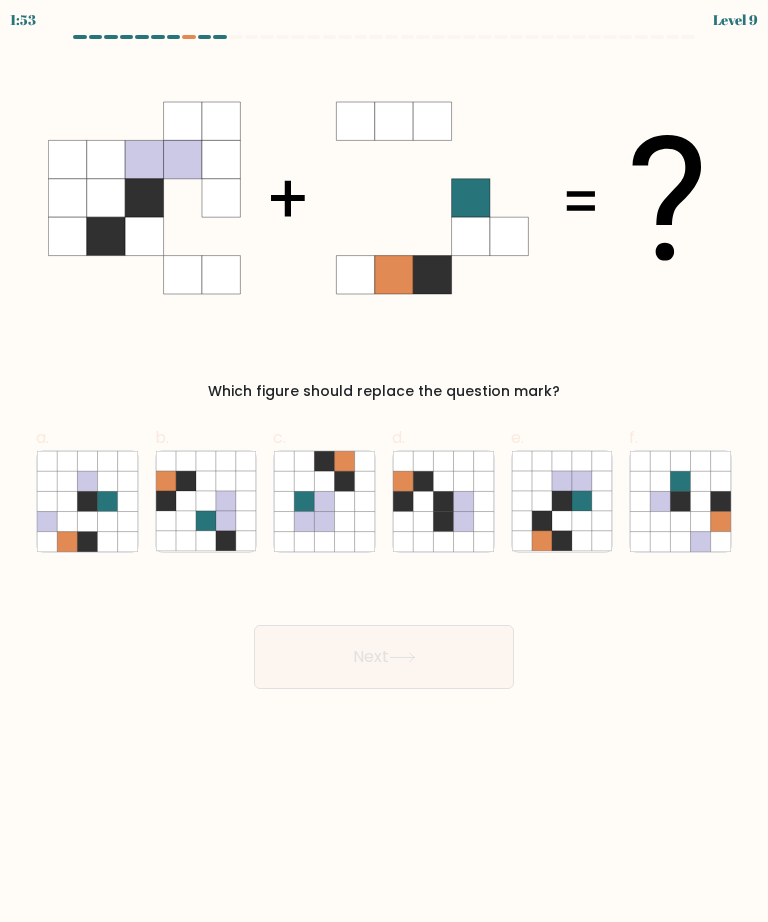 click at bounding box center [582, 521] 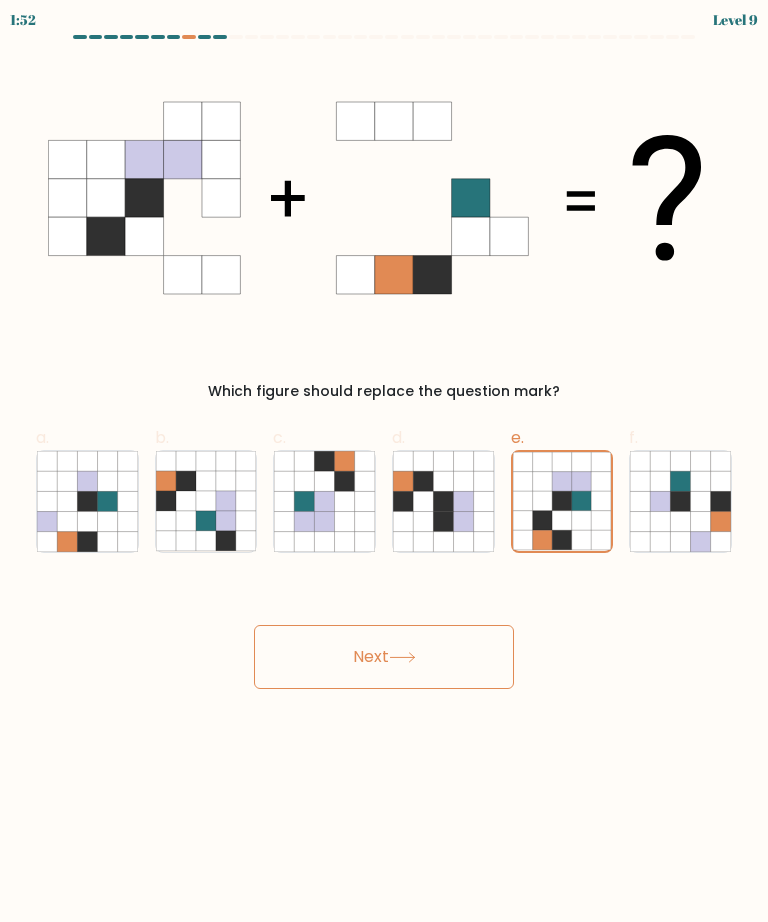 click on "Next" at bounding box center [384, 657] 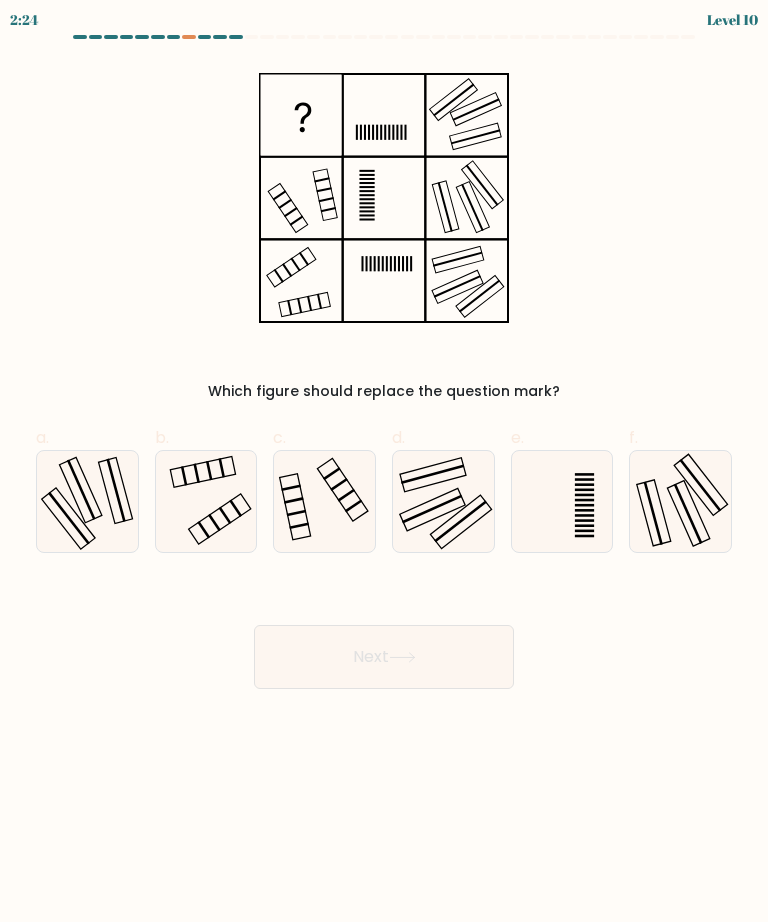 click at bounding box center [219, 519] 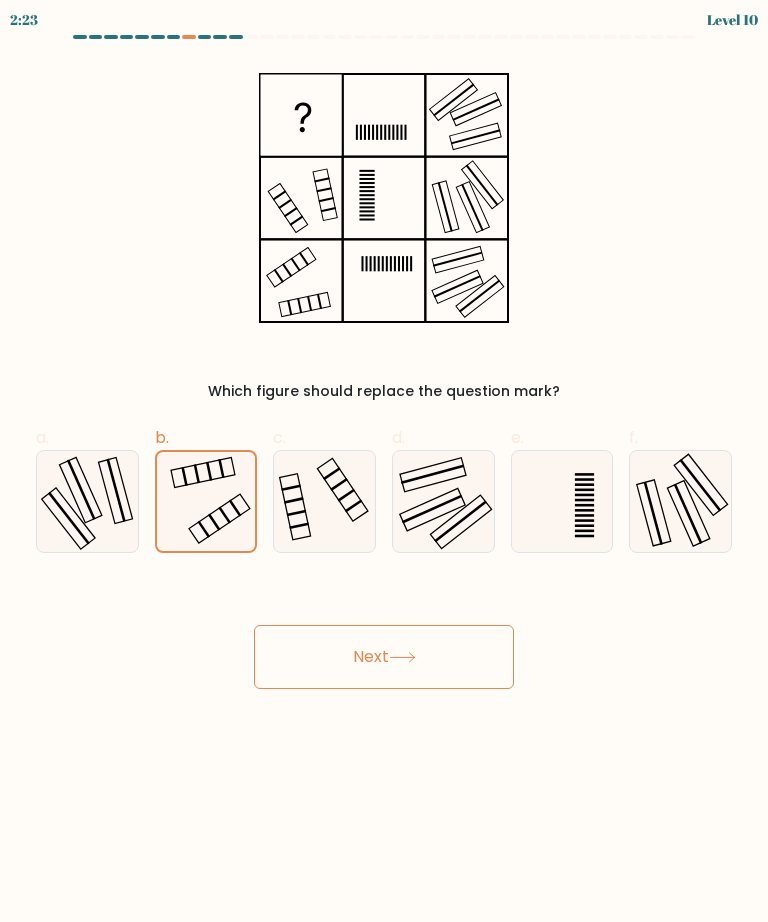 click on "Next" at bounding box center (384, 657) 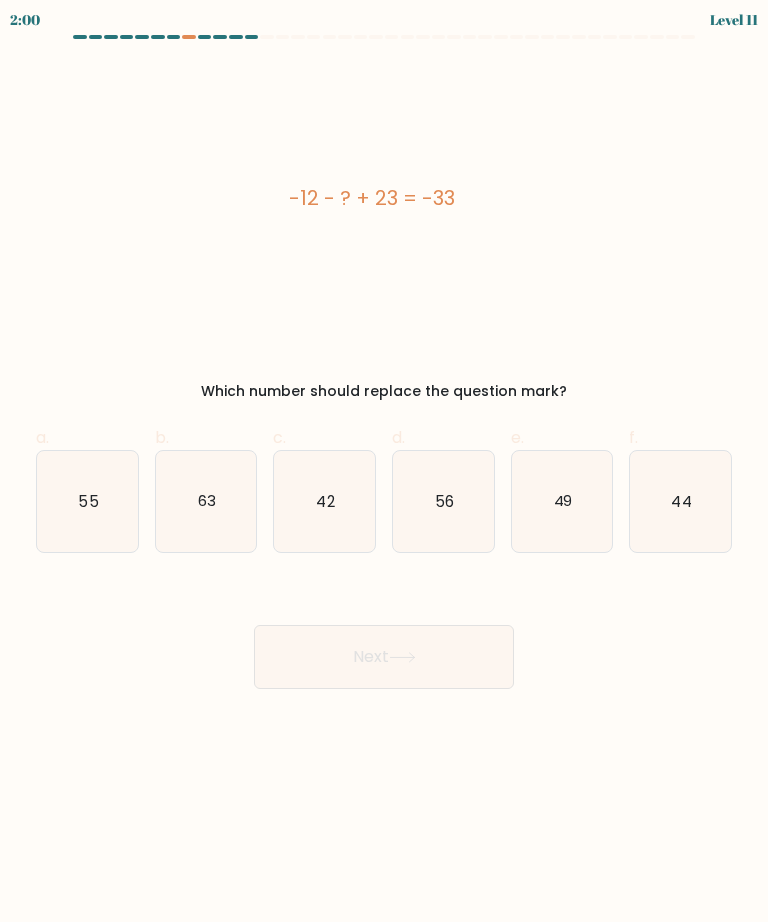 click on "63" at bounding box center (206, 501) 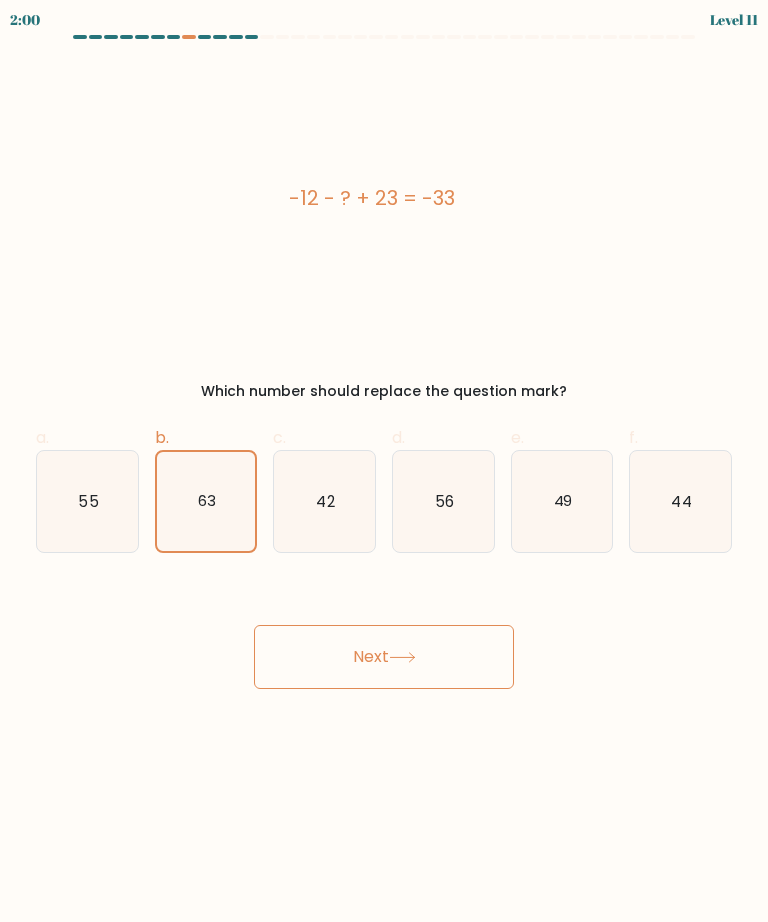 click on "Next" at bounding box center (384, 657) 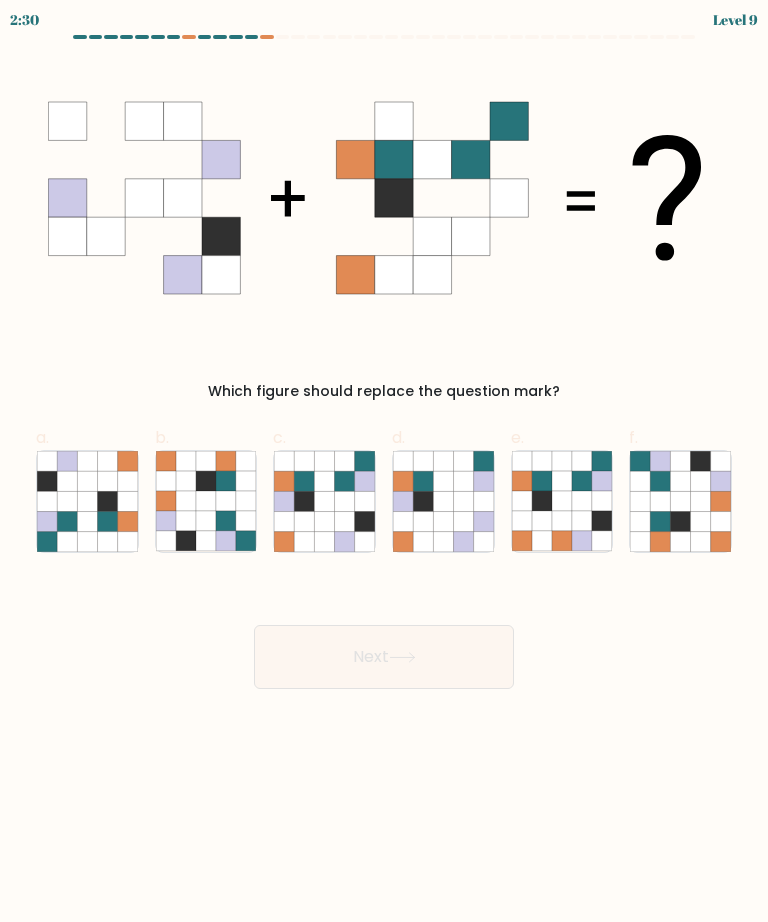 click at bounding box center [305, 501] 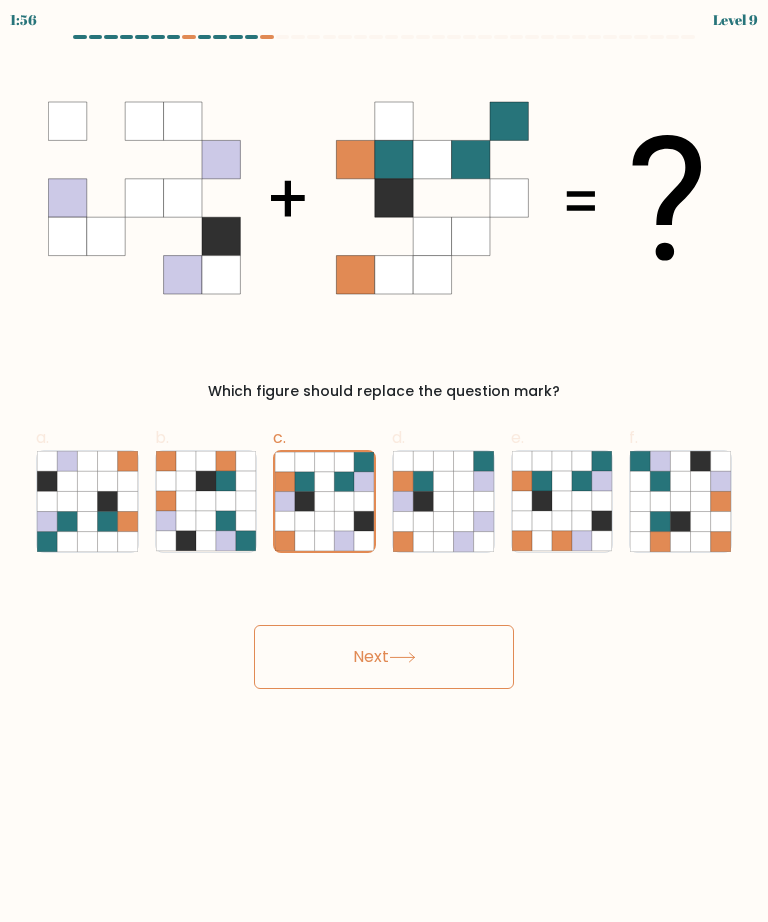 click on "Next" at bounding box center [384, 657] 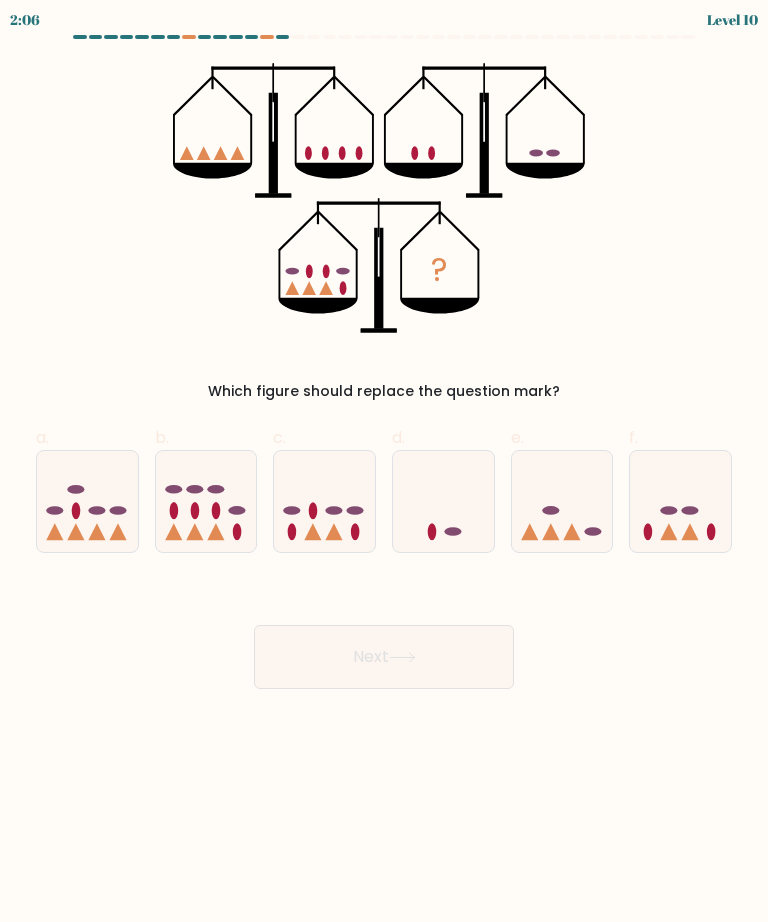 click at bounding box center (324, 501) 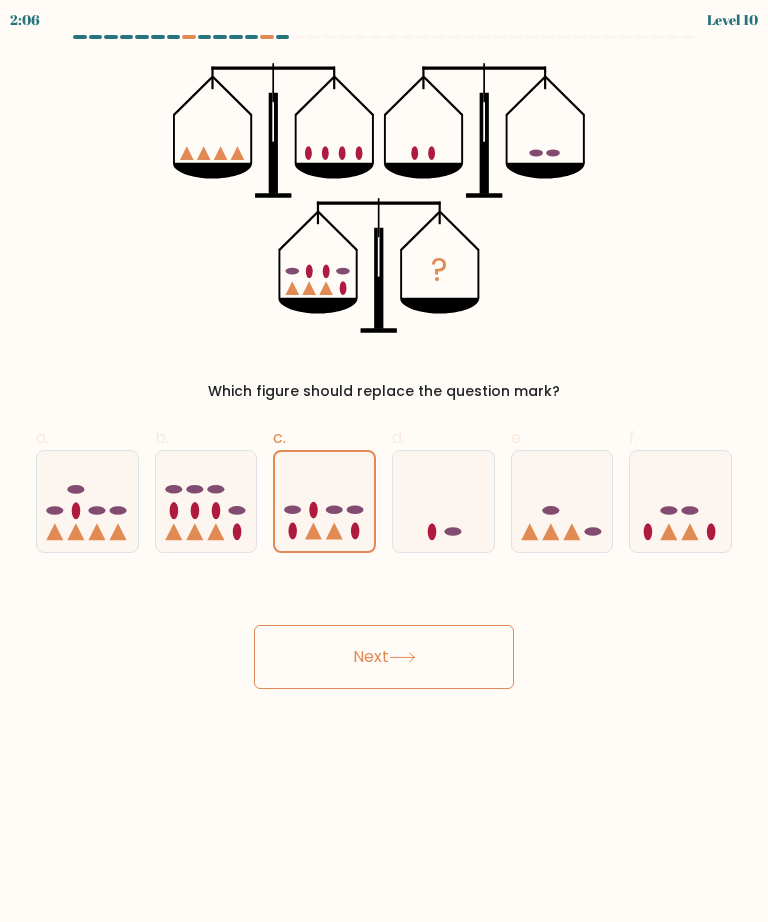 click on "Next" at bounding box center (384, 657) 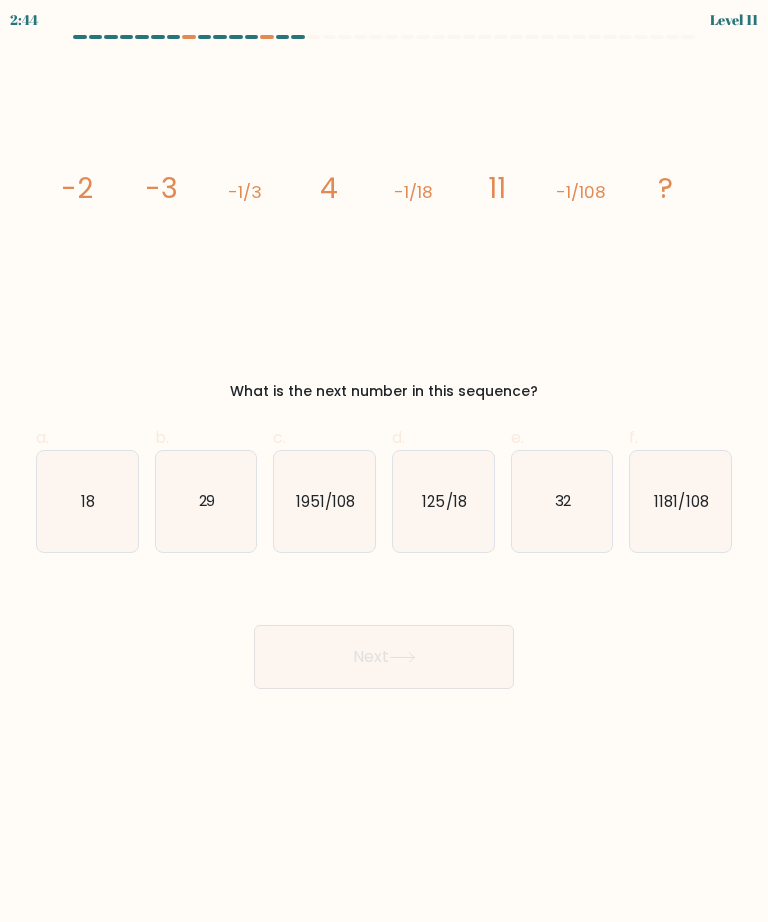 click on "1951/108" at bounding box center [324, 501] 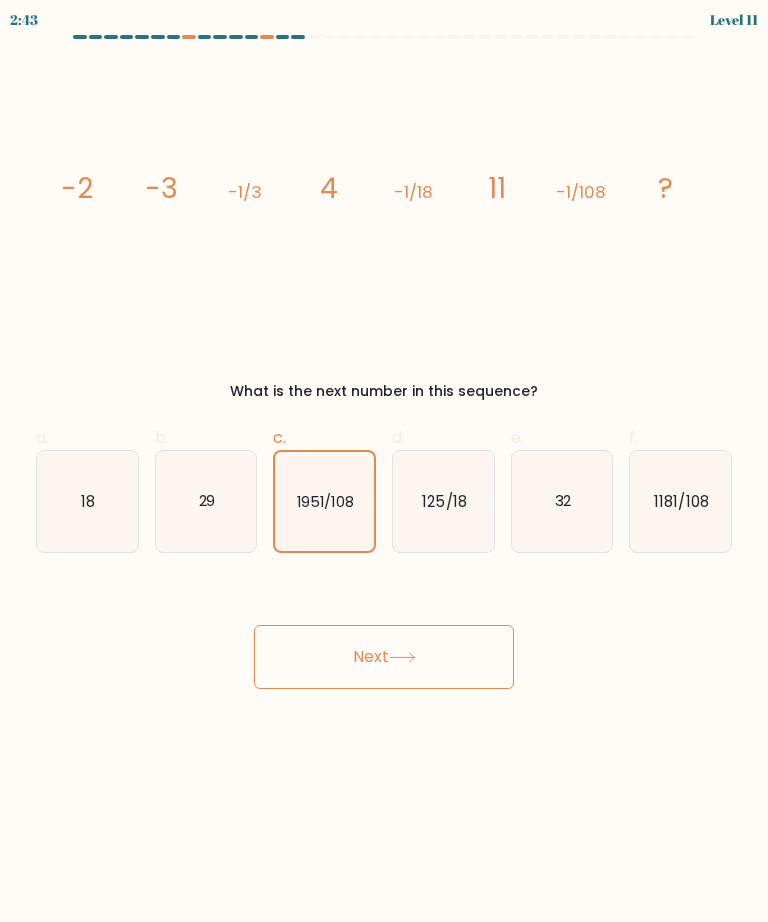 click on "Next" at bounding box center (384, 657) 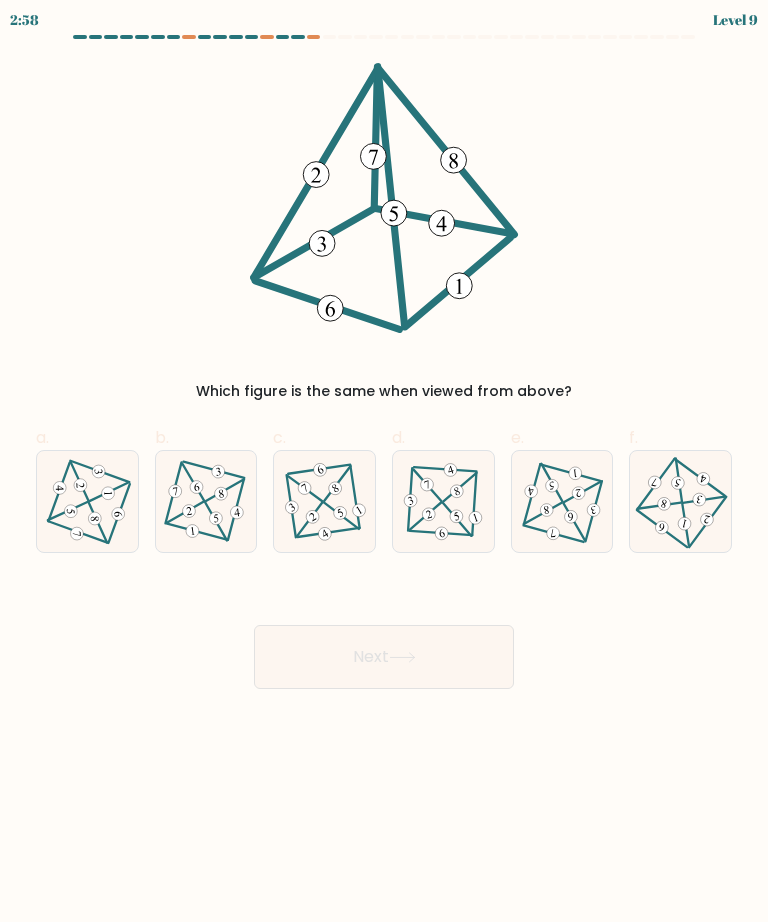 click at bounding box center [457, 491] 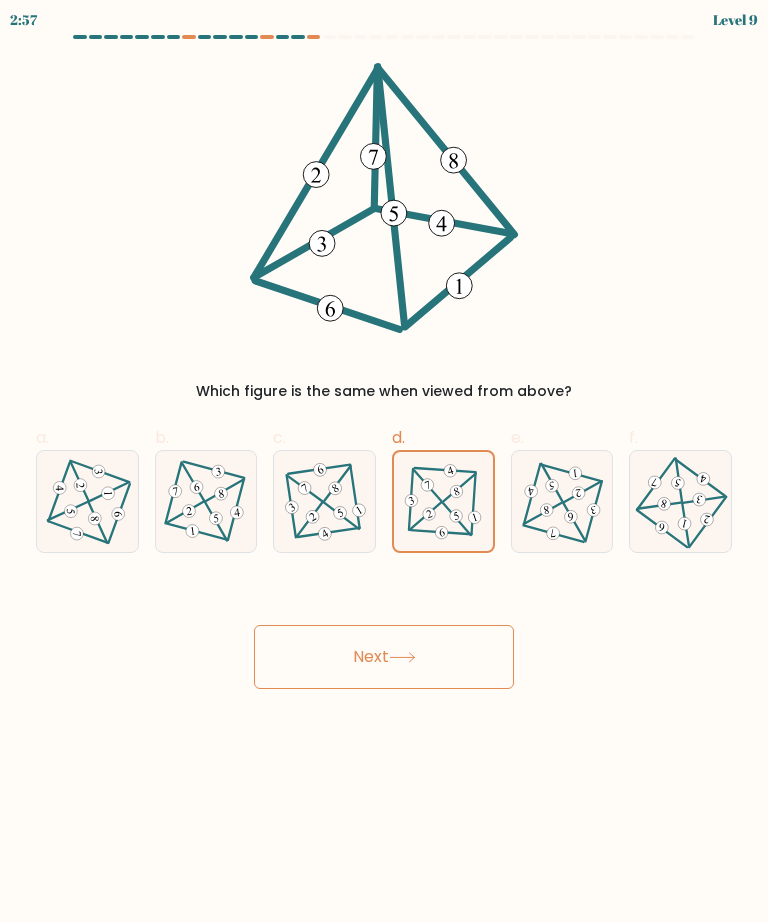 click on "Next" at bounding box center (384, 657) 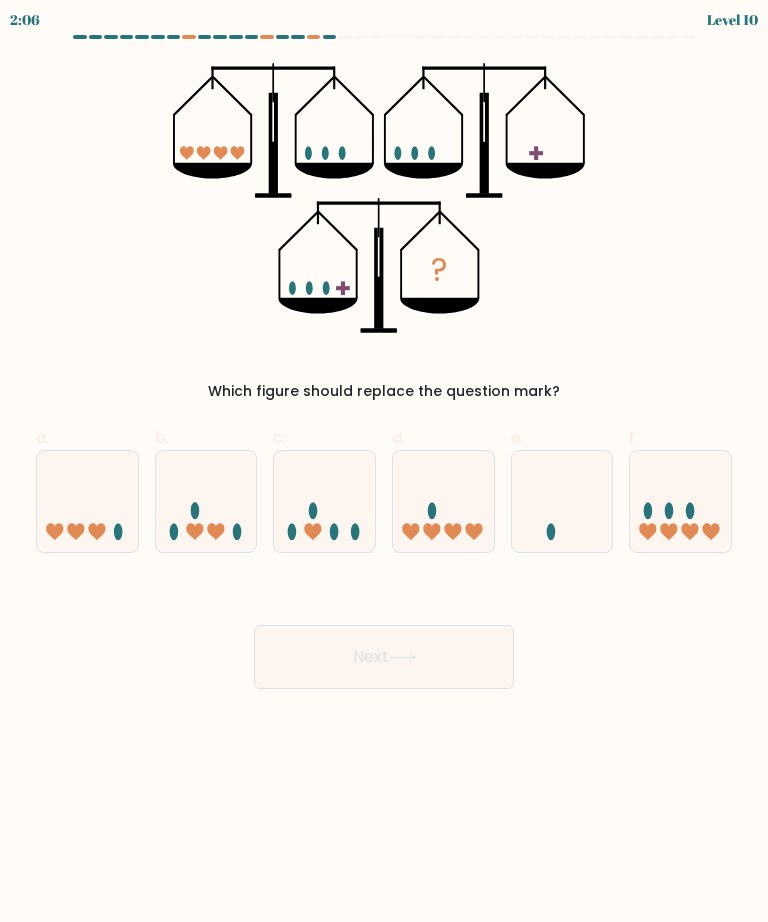 click at bounding box center (680, 501) 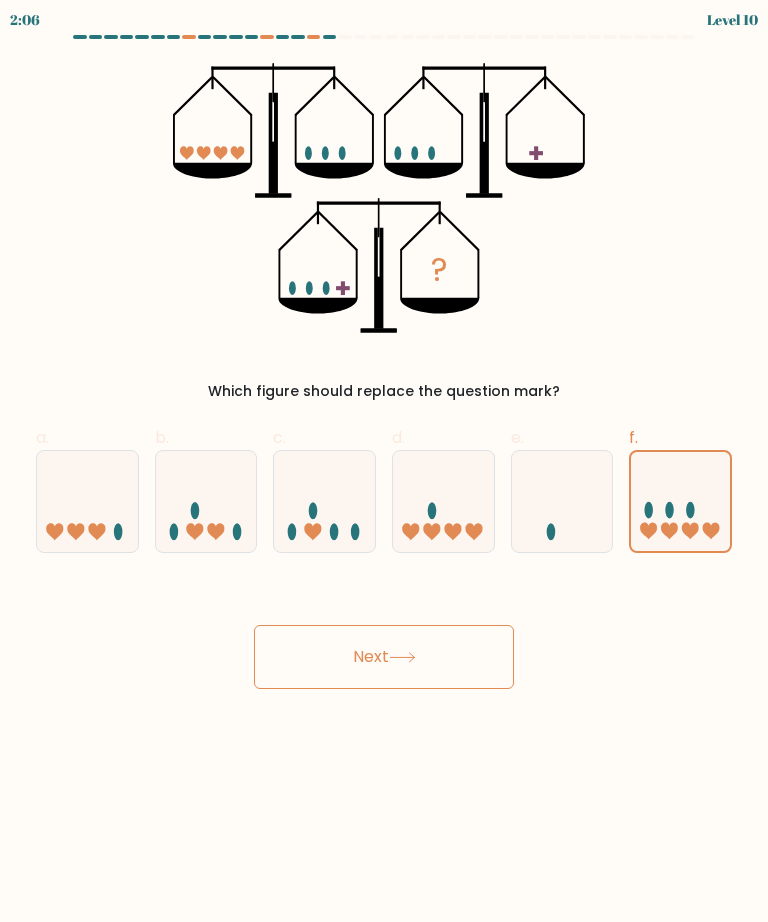 click on "Next" at bounding box center (384, 657) 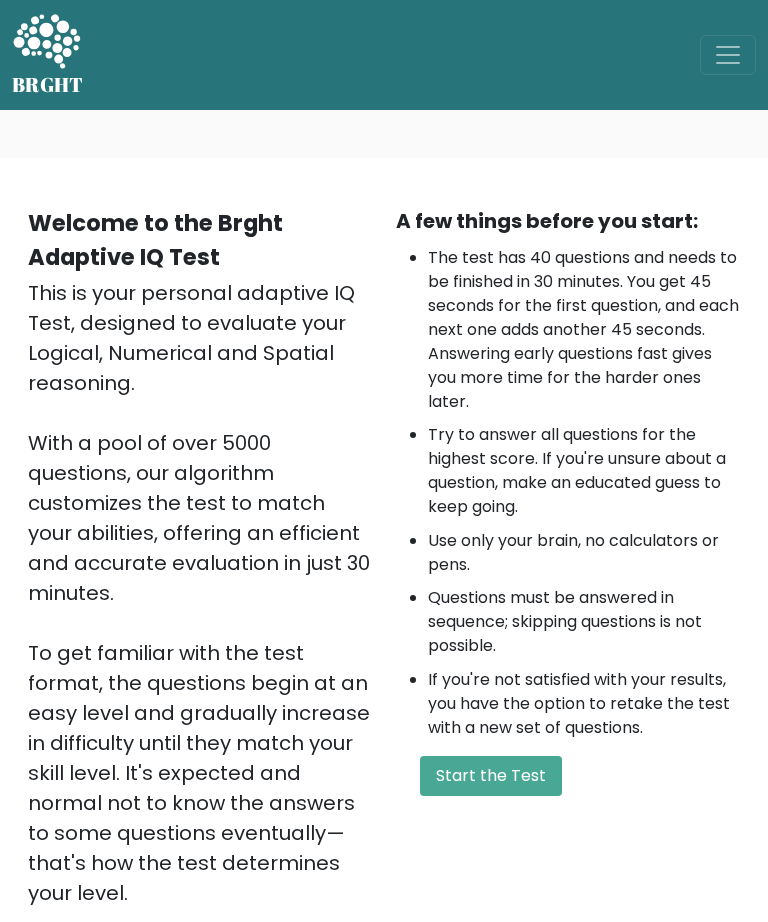 scroll, scrollTop: 0, scrollLeft: 0, axis: both 